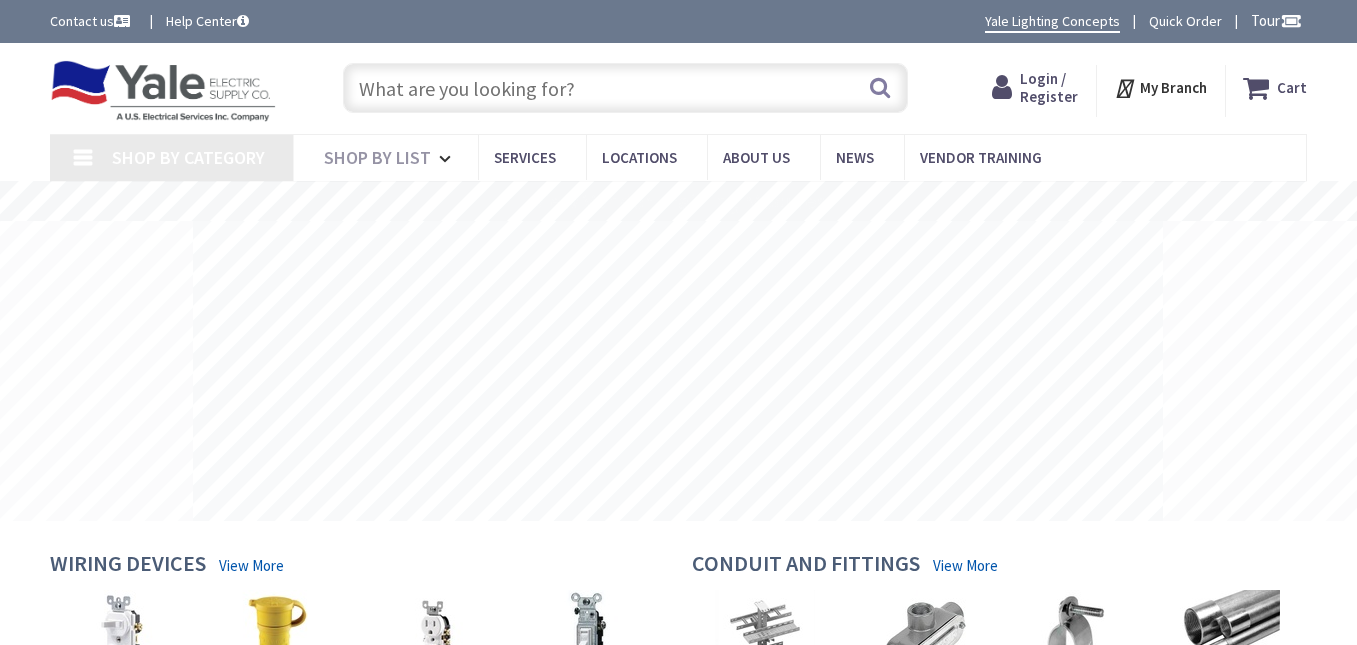 scroll, scrollTop: 0, scrollLeft: 0, axis: both 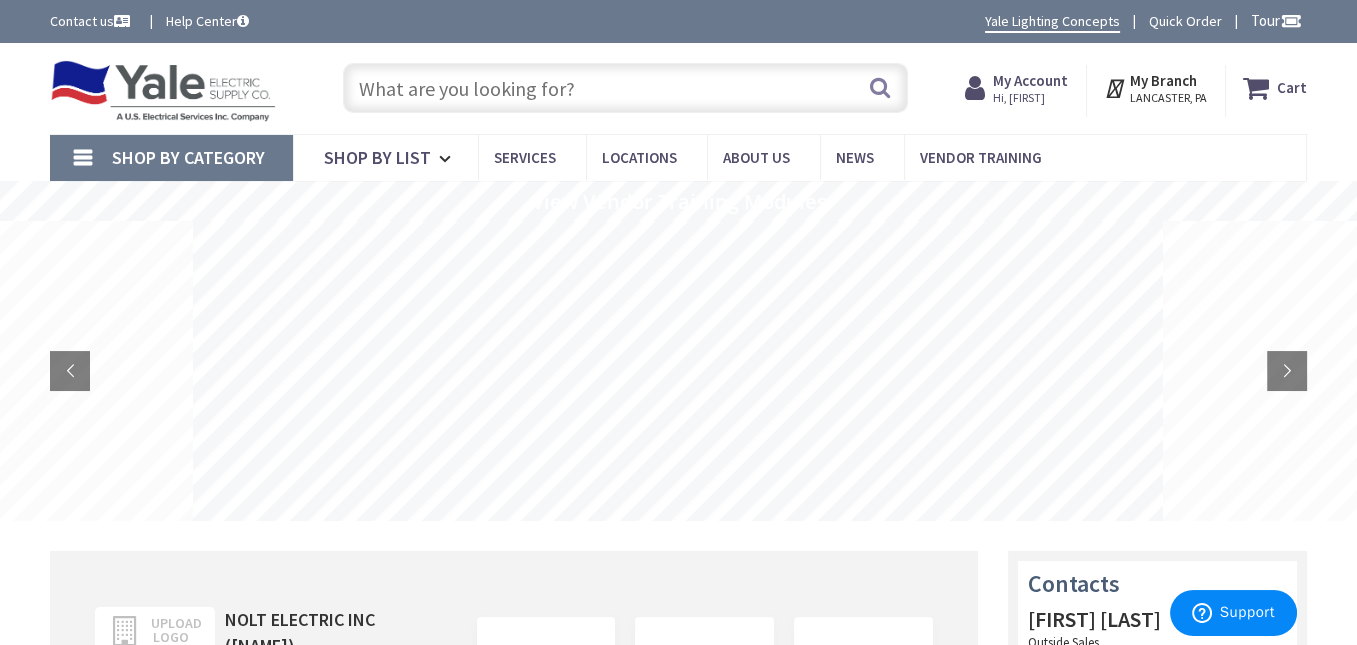 click on "Hi, [FIRST]" at bounding box center [1030, 98] 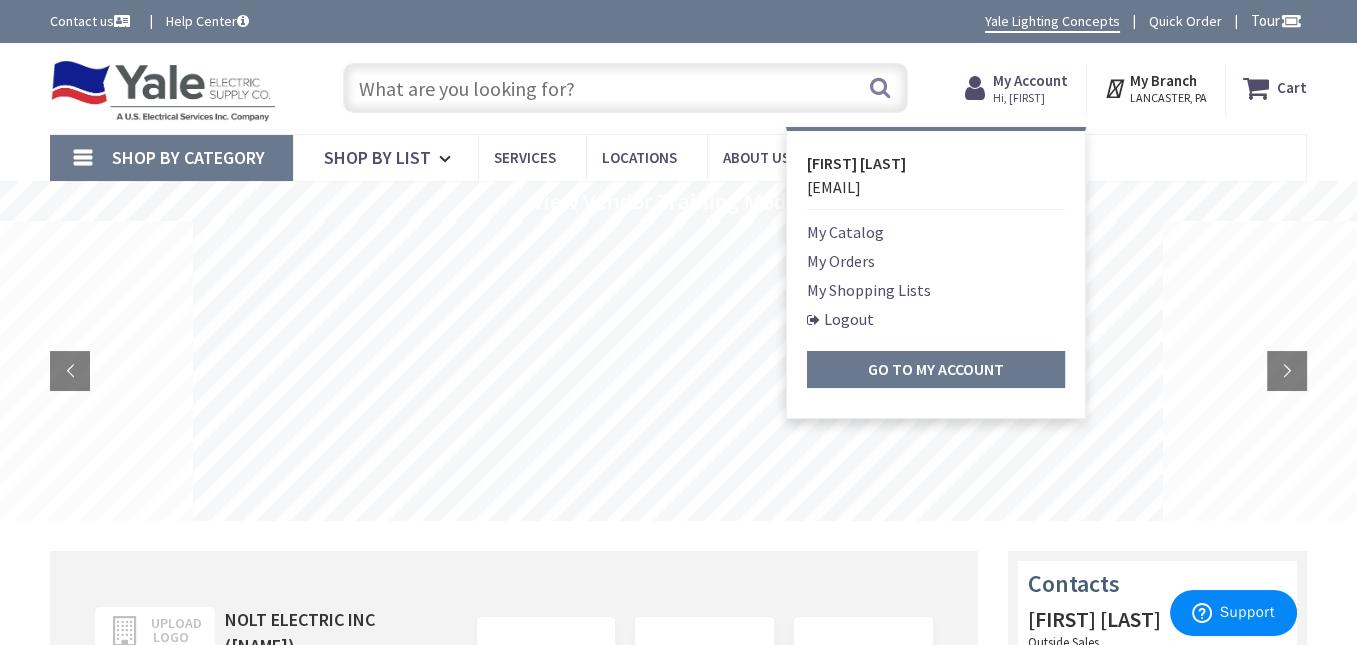 click on "My Orders" at bounding box center [841, 261] 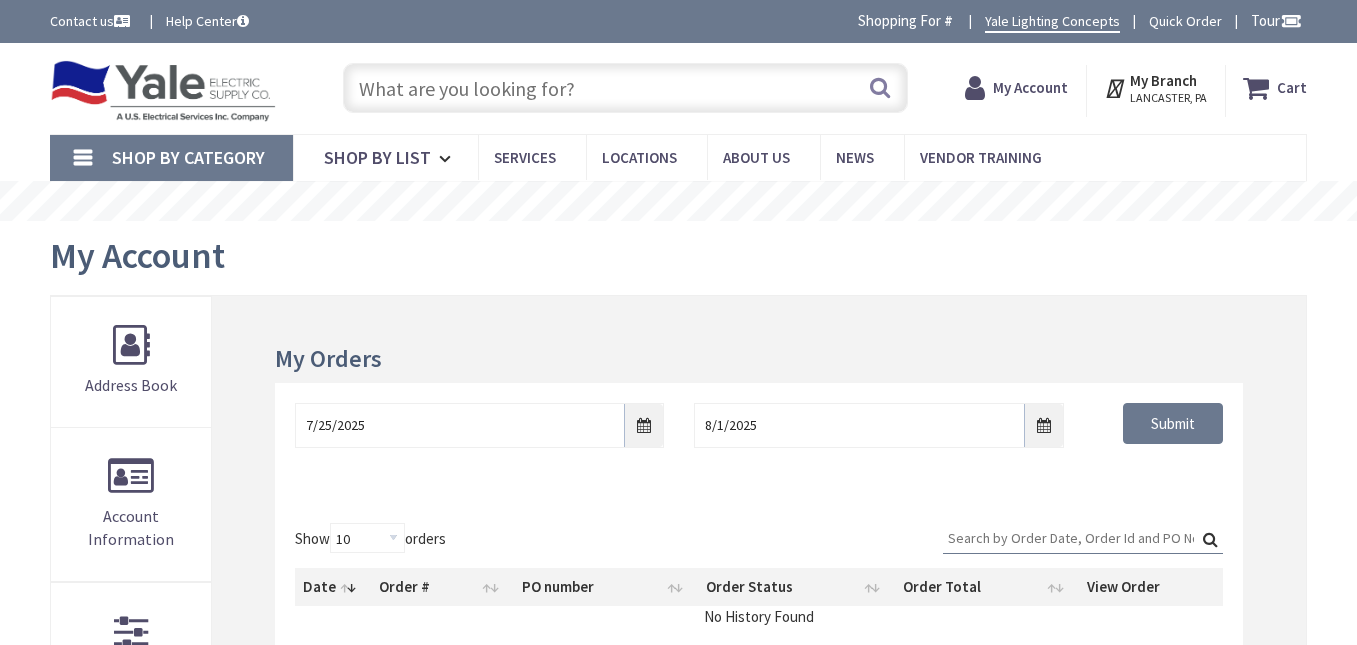 scroll, scrollTop: 0, scrollLeft: 0, axis: both 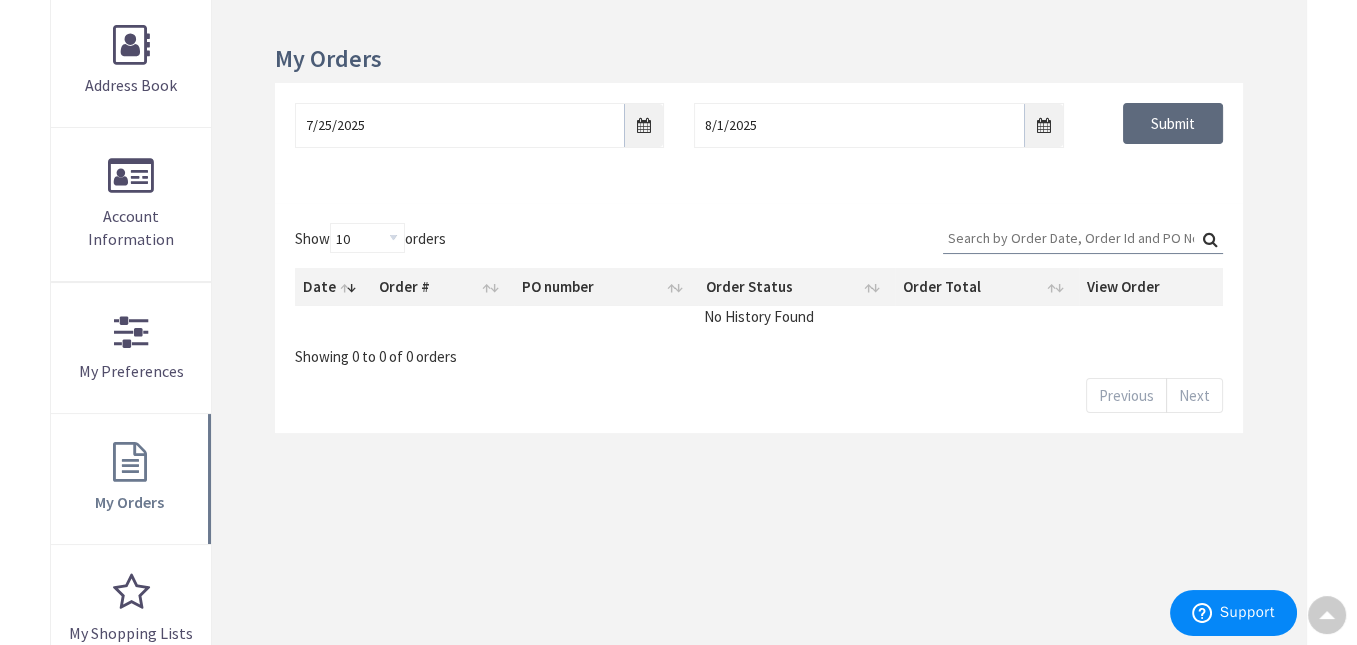 click on "Submit" at bounding box center (1173, 124) 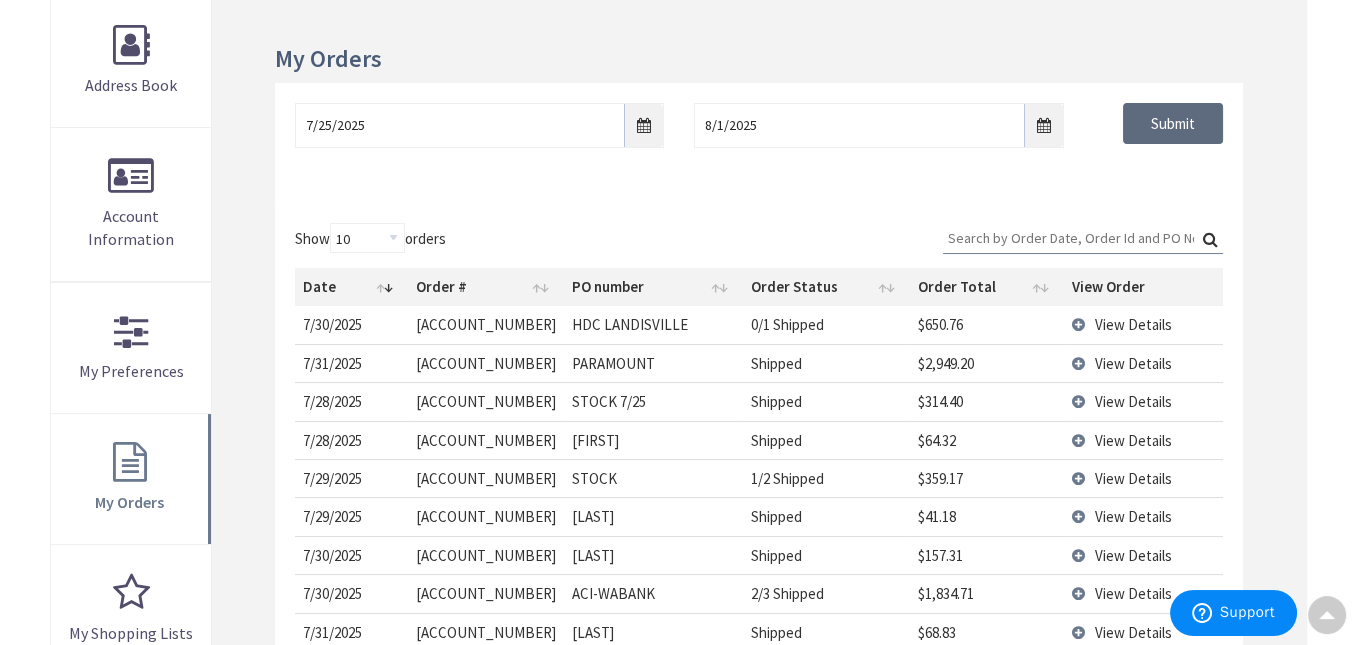 scroll, scrollTop: 0, scrollLeft: 0, axis: both 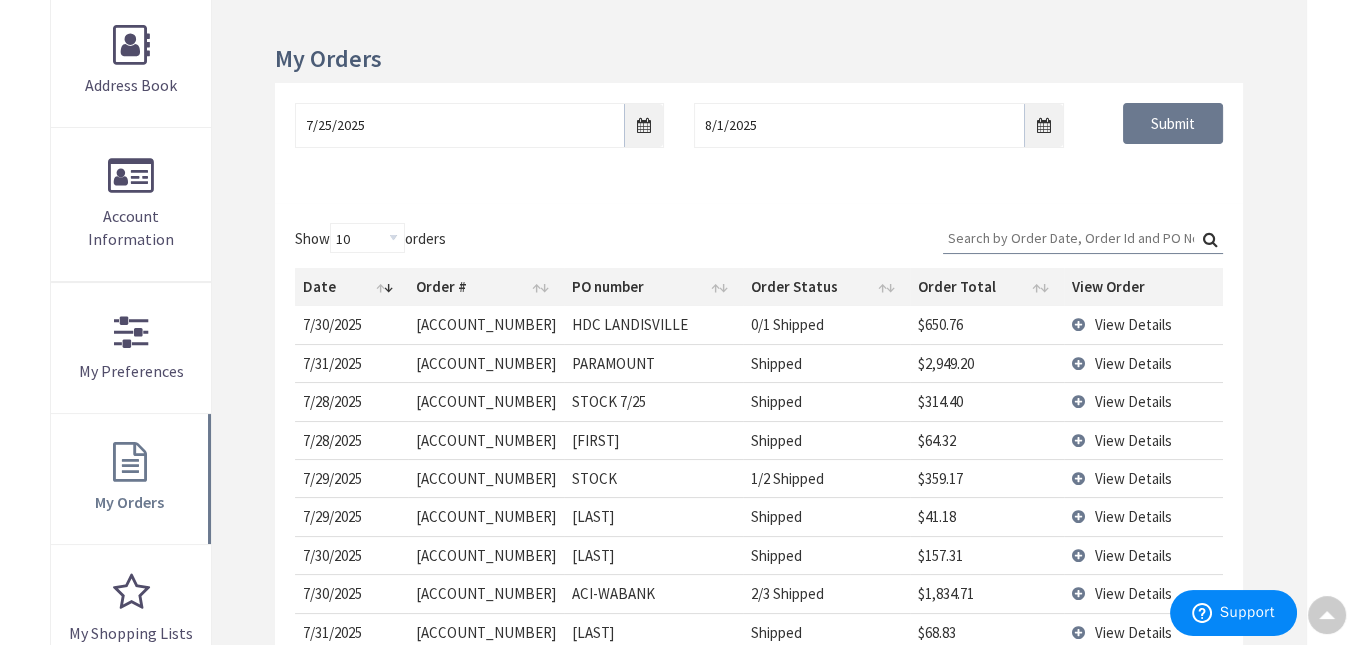 click on "View Details" at bounding box center (1133, 363) 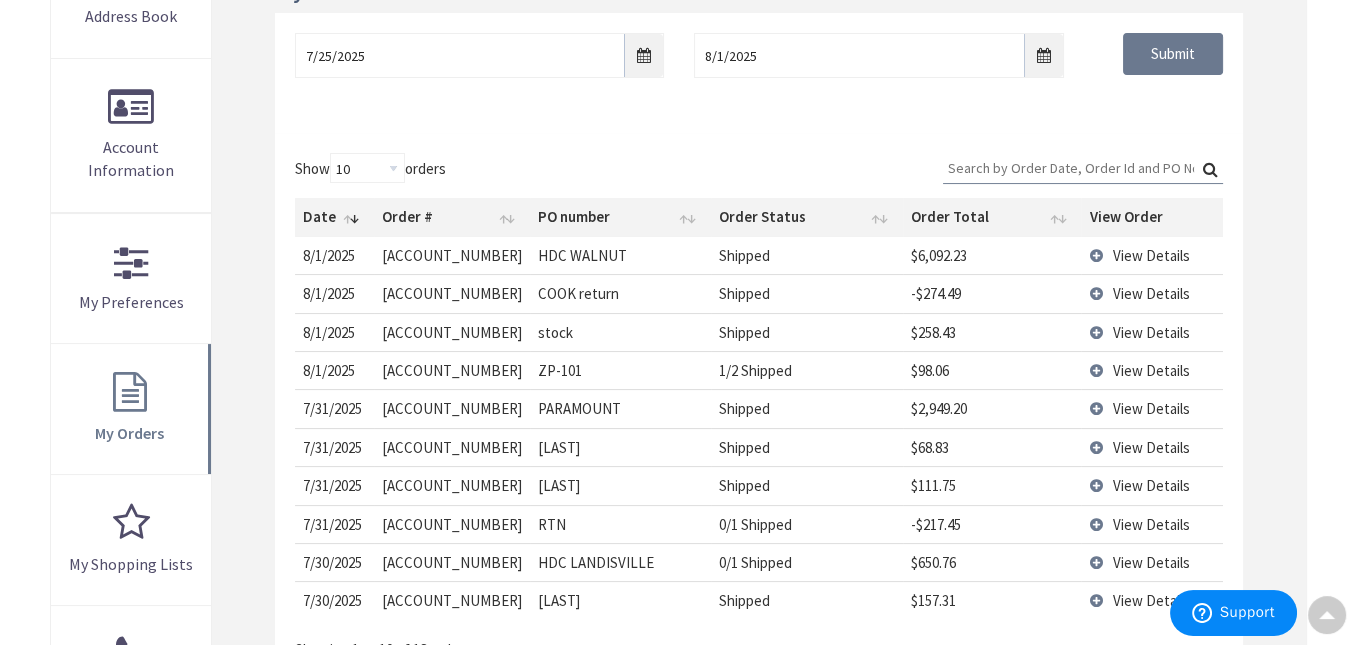 scroll, scrollTop: 501, scrollLeft: 0, axis: vertical 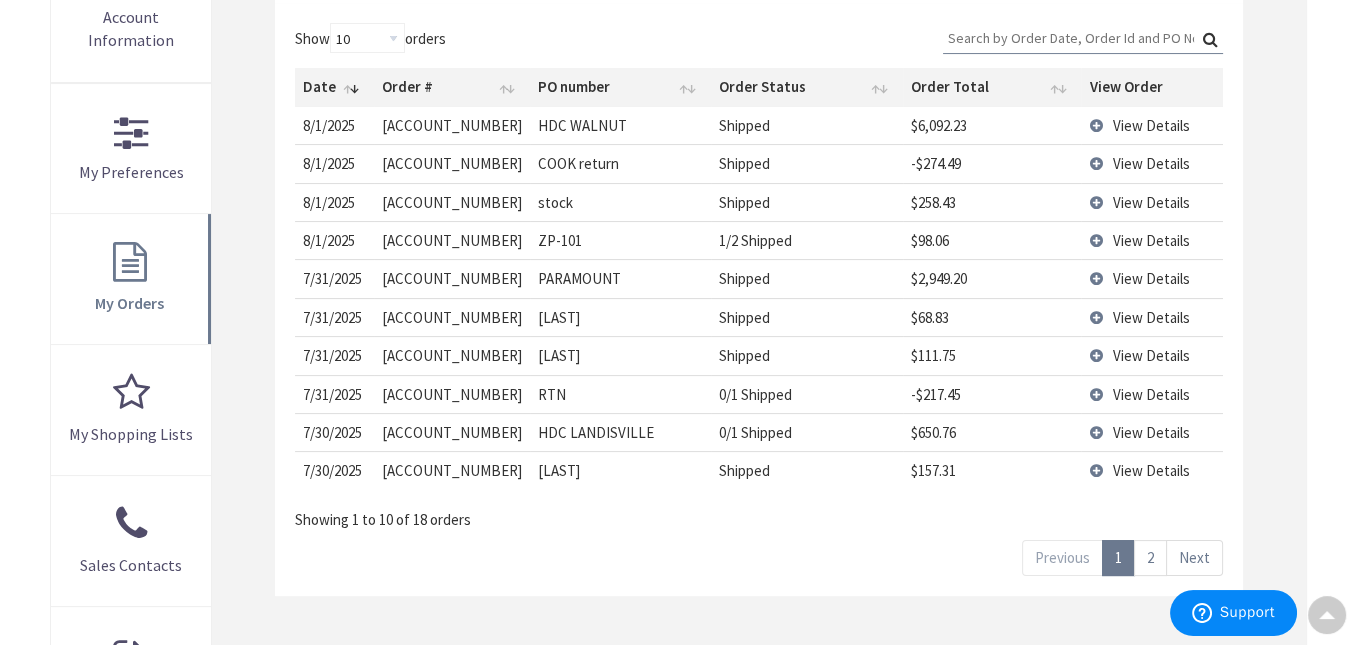 click on "View Details" at bounding box center [1150, 278] 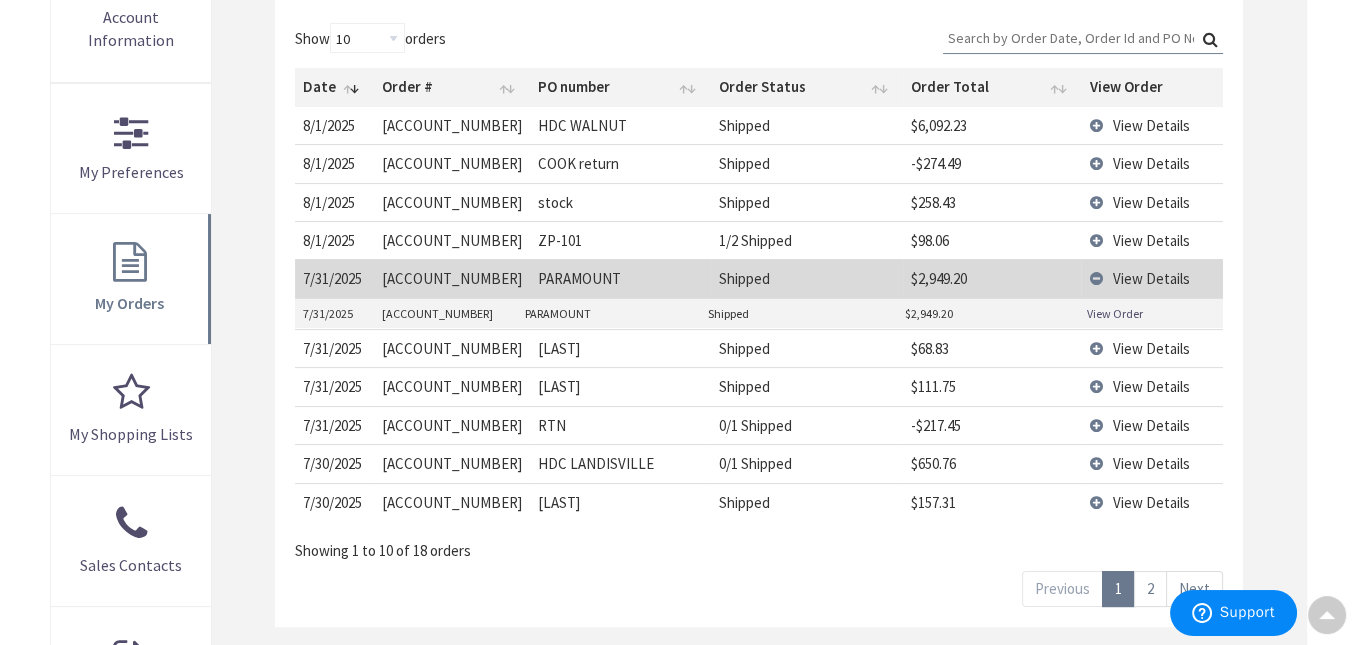 click on "View Order" at bounding box center (1115, 313) 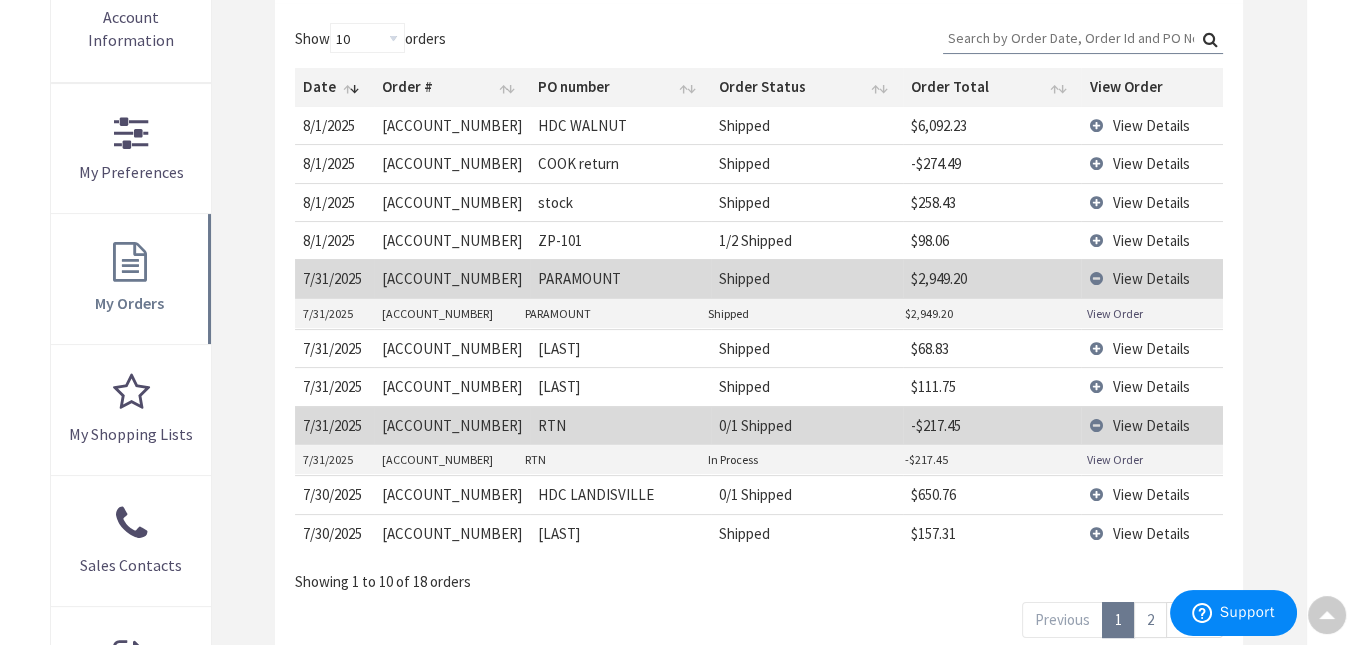 click on "View Order" at bounding box center [1115, 459] 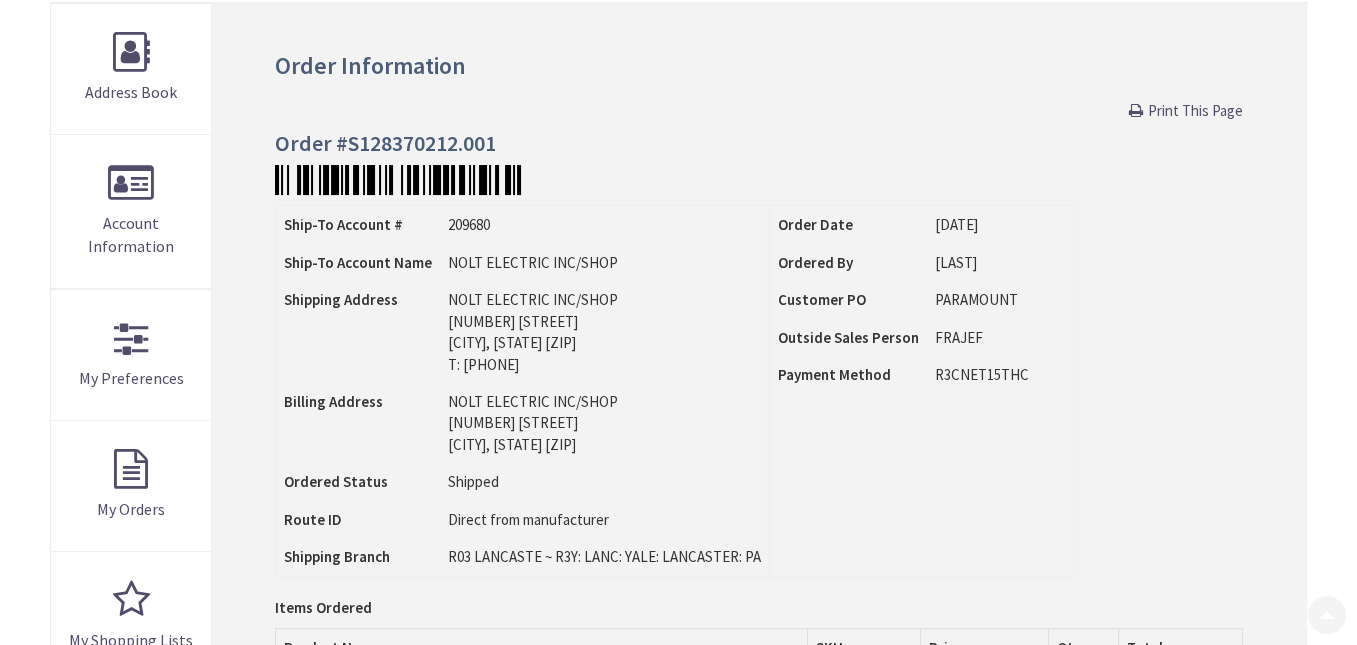 scroll, scrollTop: 401, scrollLeft: 0, axis: vertical 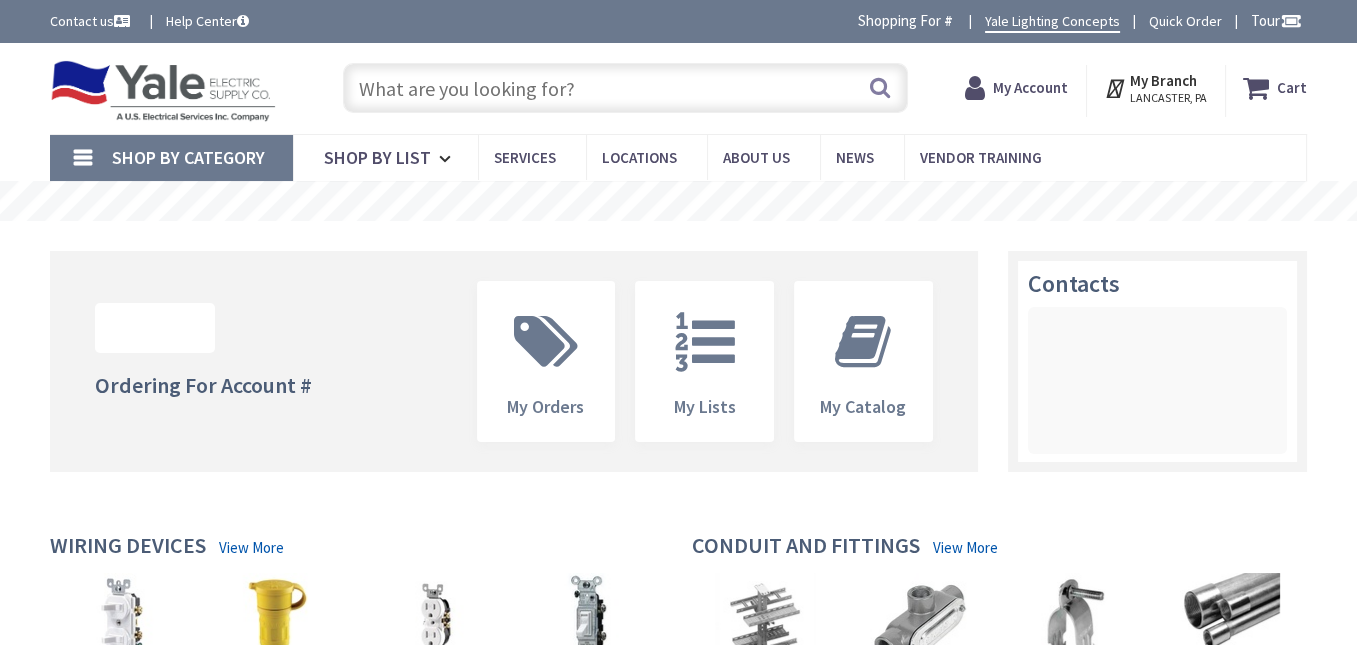 click at bounding box center [625, 88] 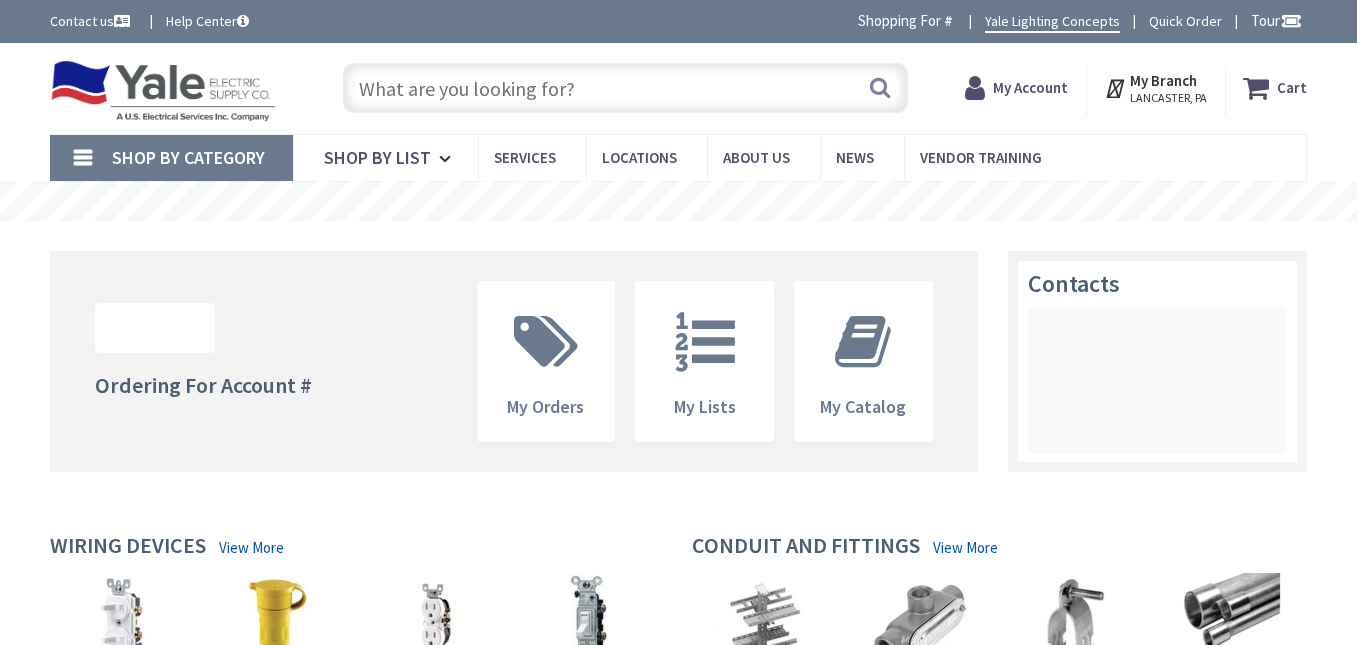 scroll, scrollTop: 0, scrollLeft: 0, axis: both 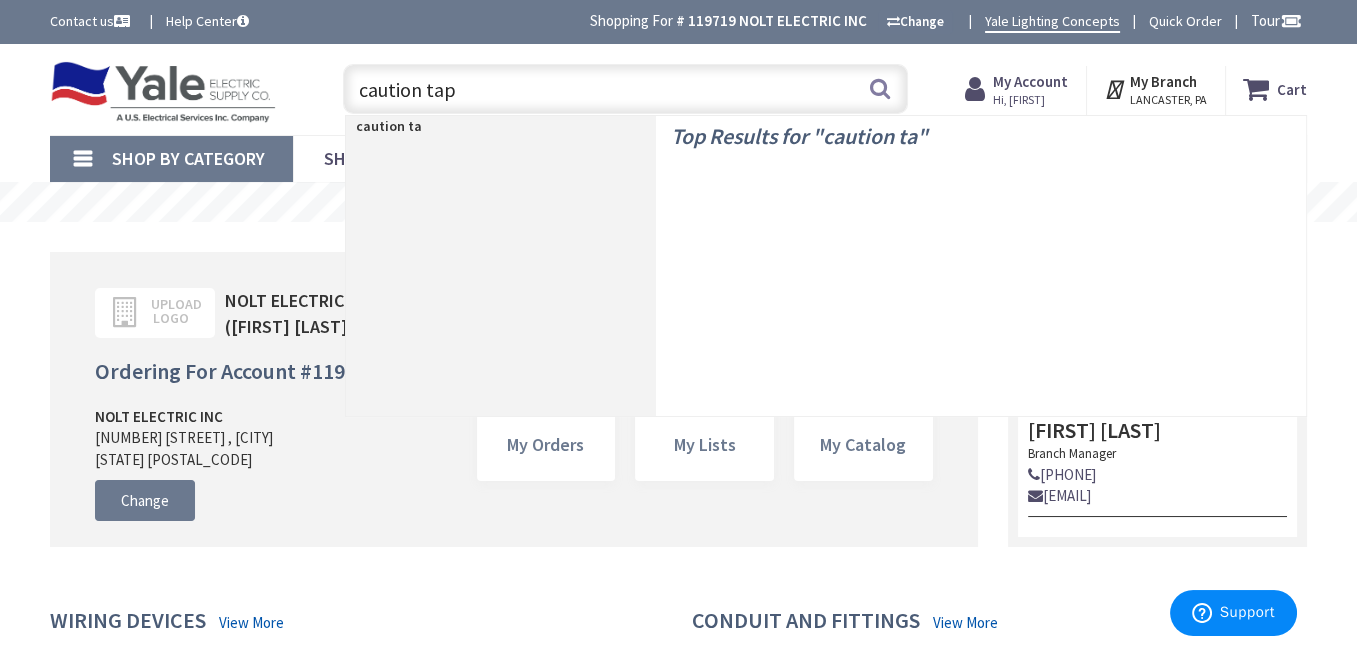 type on "caution tape" 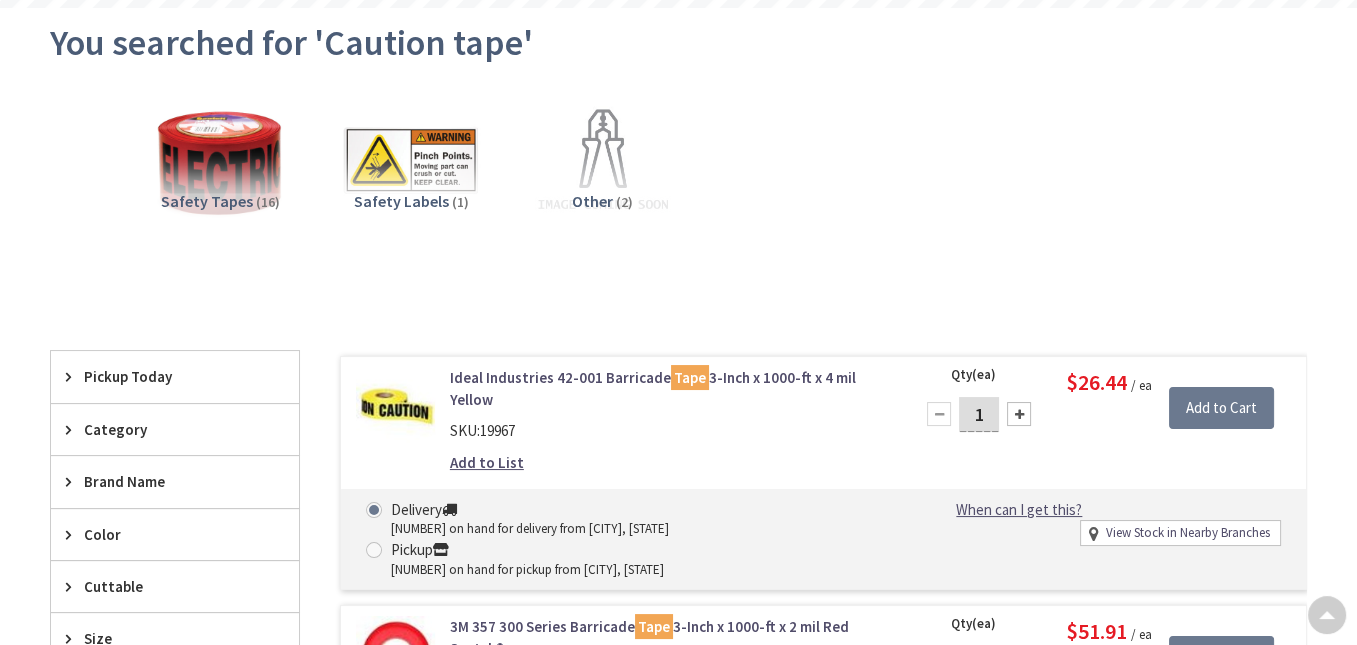 scroll, scrollTop: 300, scrollLeft: 0, axis: vertical 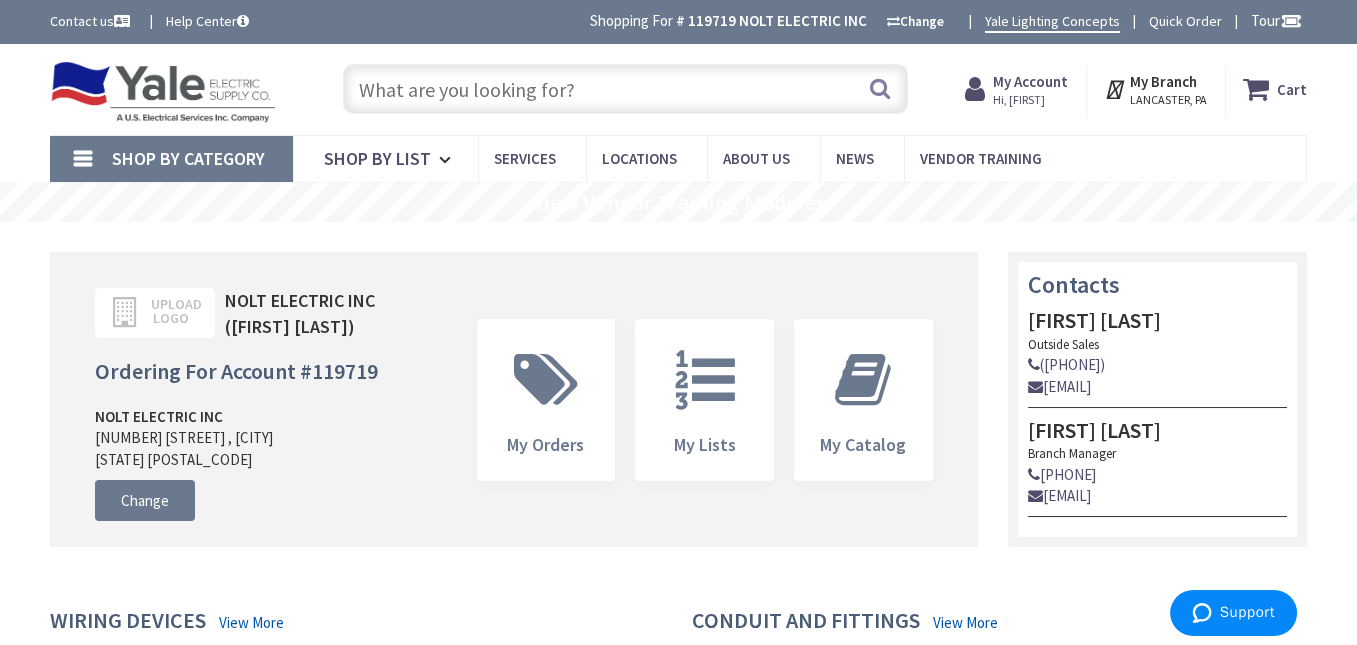 click at bounding box center (625, 89) 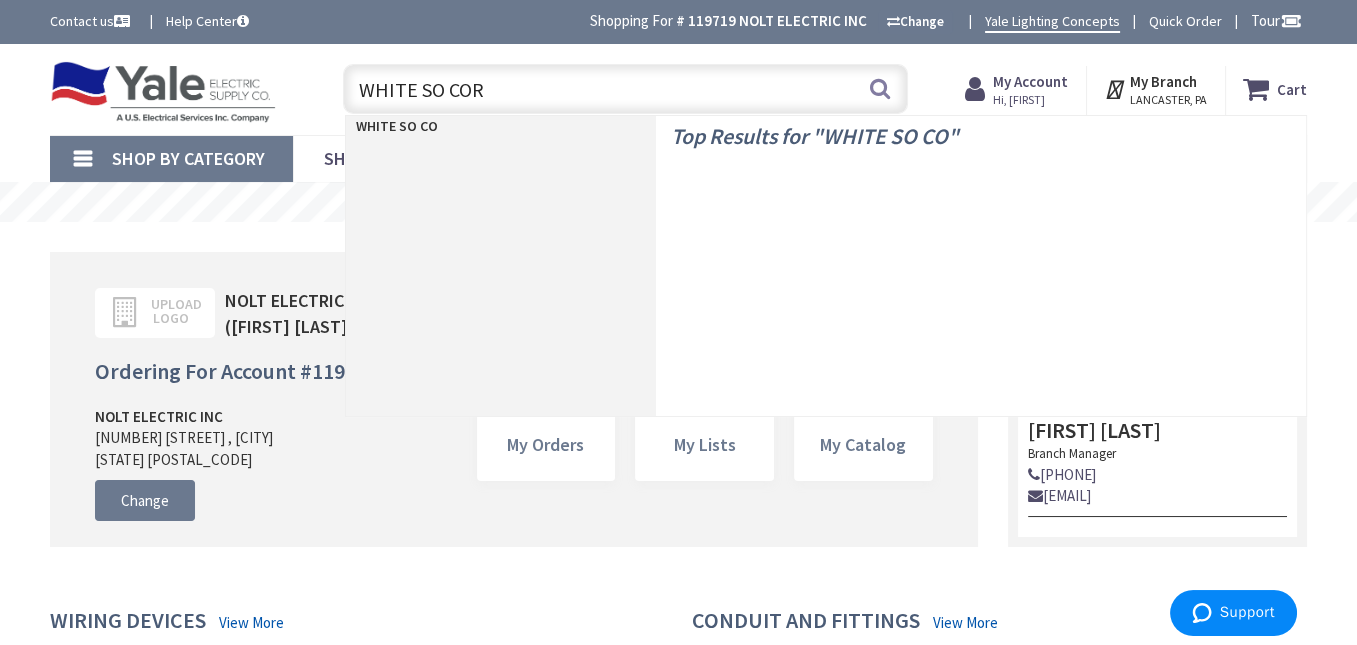 type on "WHITE SO CORD" 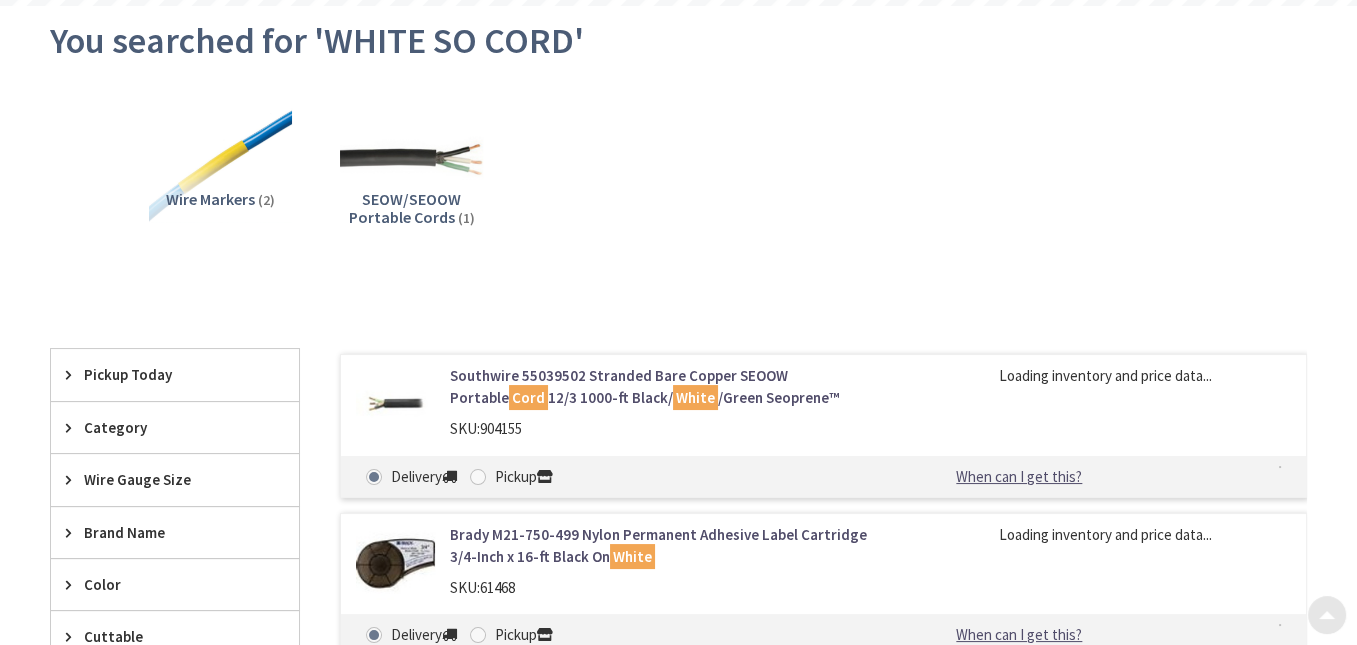 scroll, scrollTop: 300, scrollLeft: 0, axis: vertical 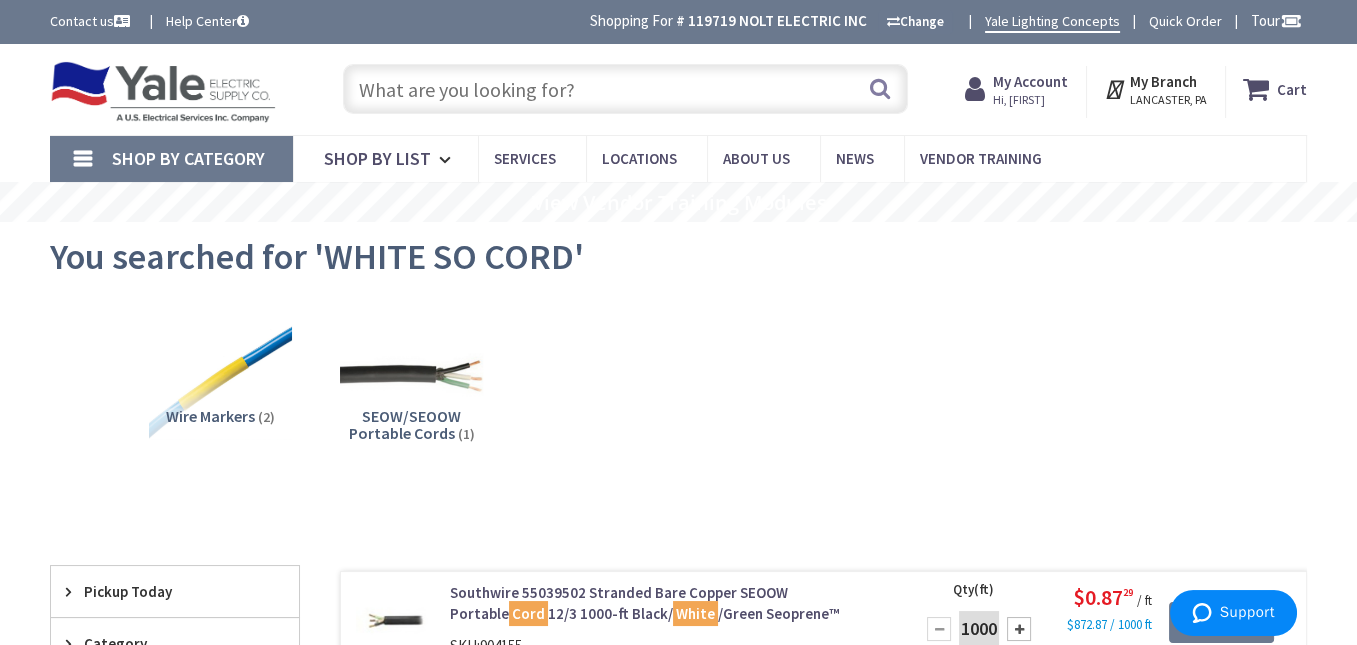 drag, startPoint x: 606, startPoint y: 96, endPoint x: 368, endPoint y: 73, distance: 239.10876 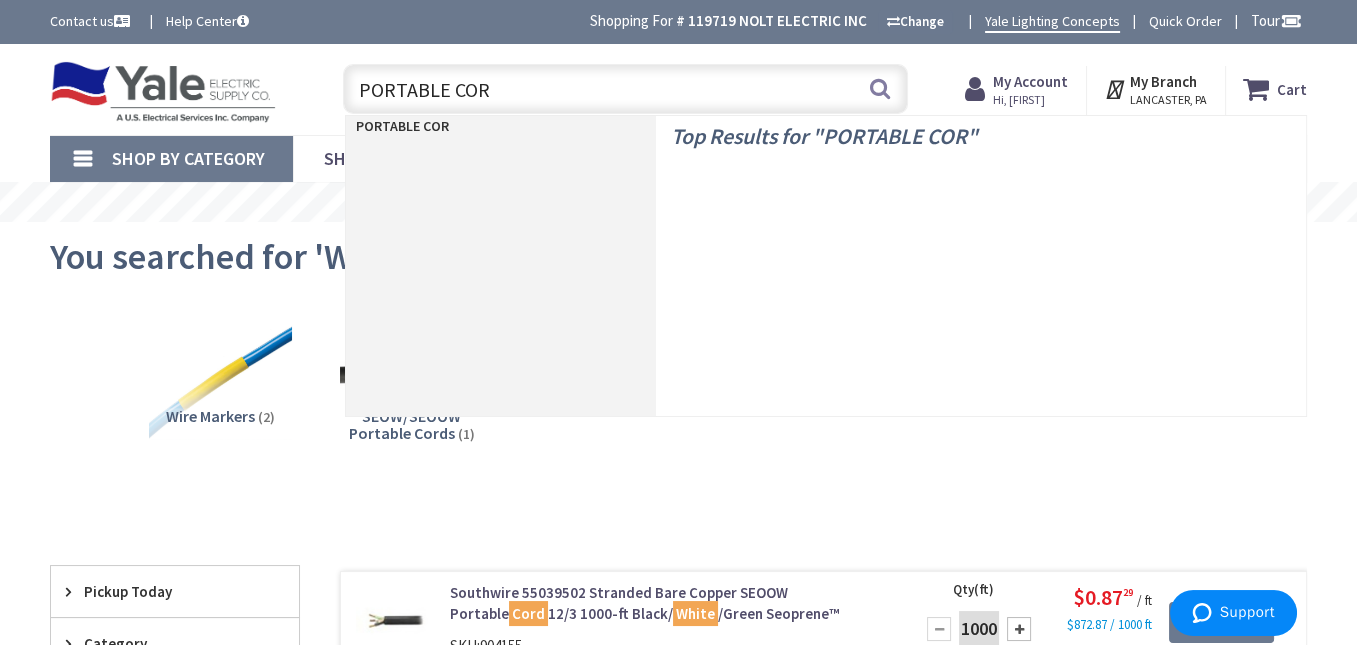 type on "PORTABLE CORD" 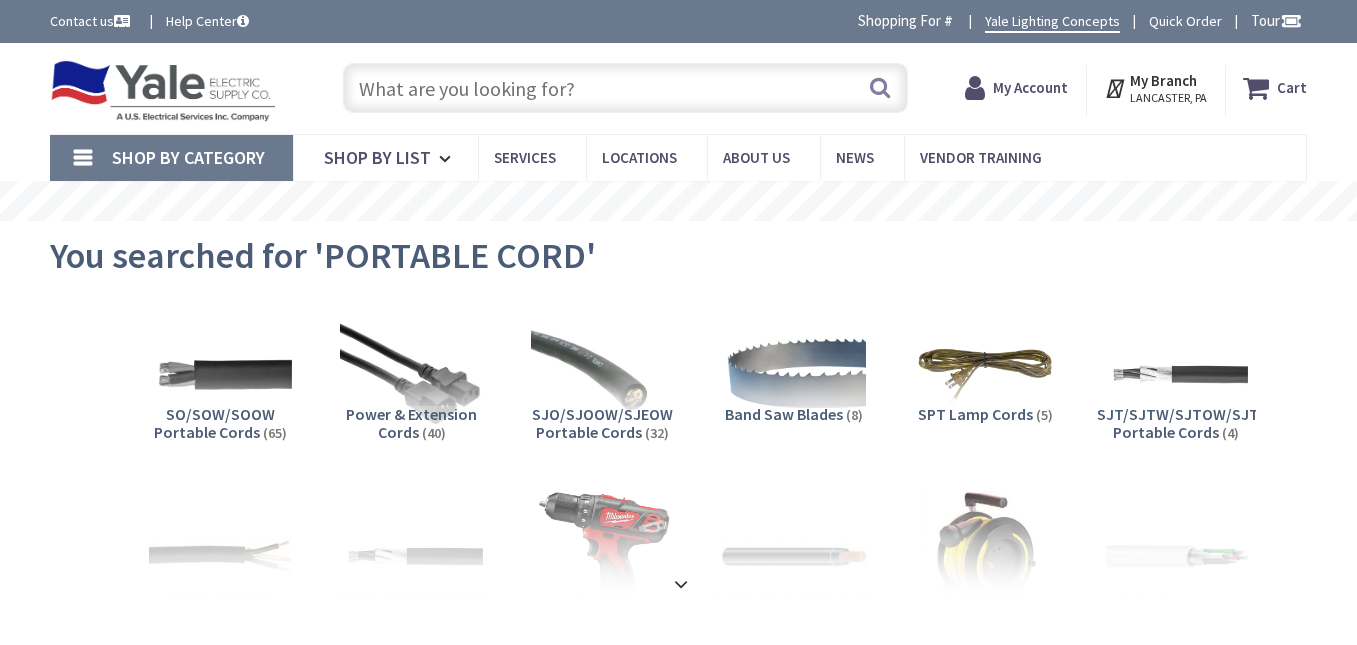 scroll, scrollTop: 0, scrollLeft: 0, axis: both 